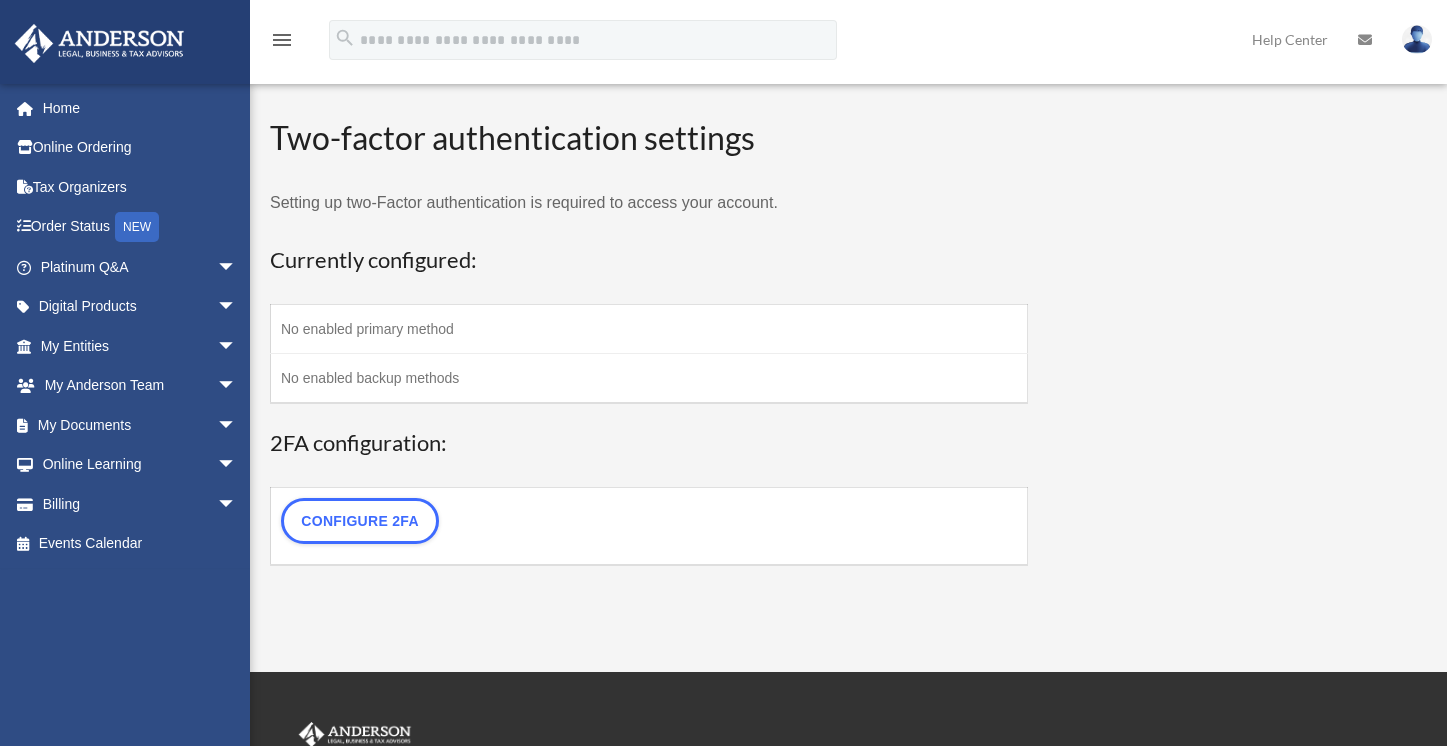 scroll, scrollTop: 0, scrollLeft: 0, axis: both 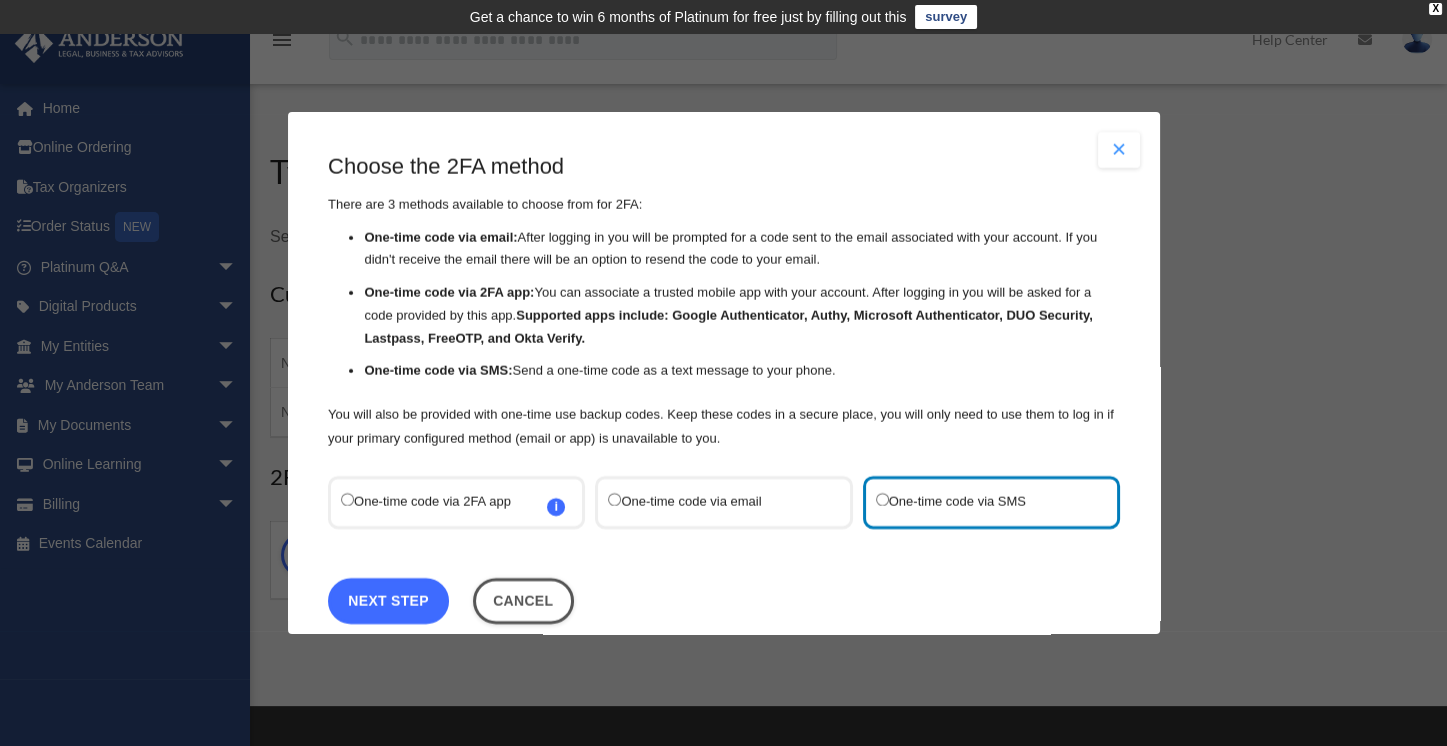 click on "Next Step" at bounding box center (388, 600) 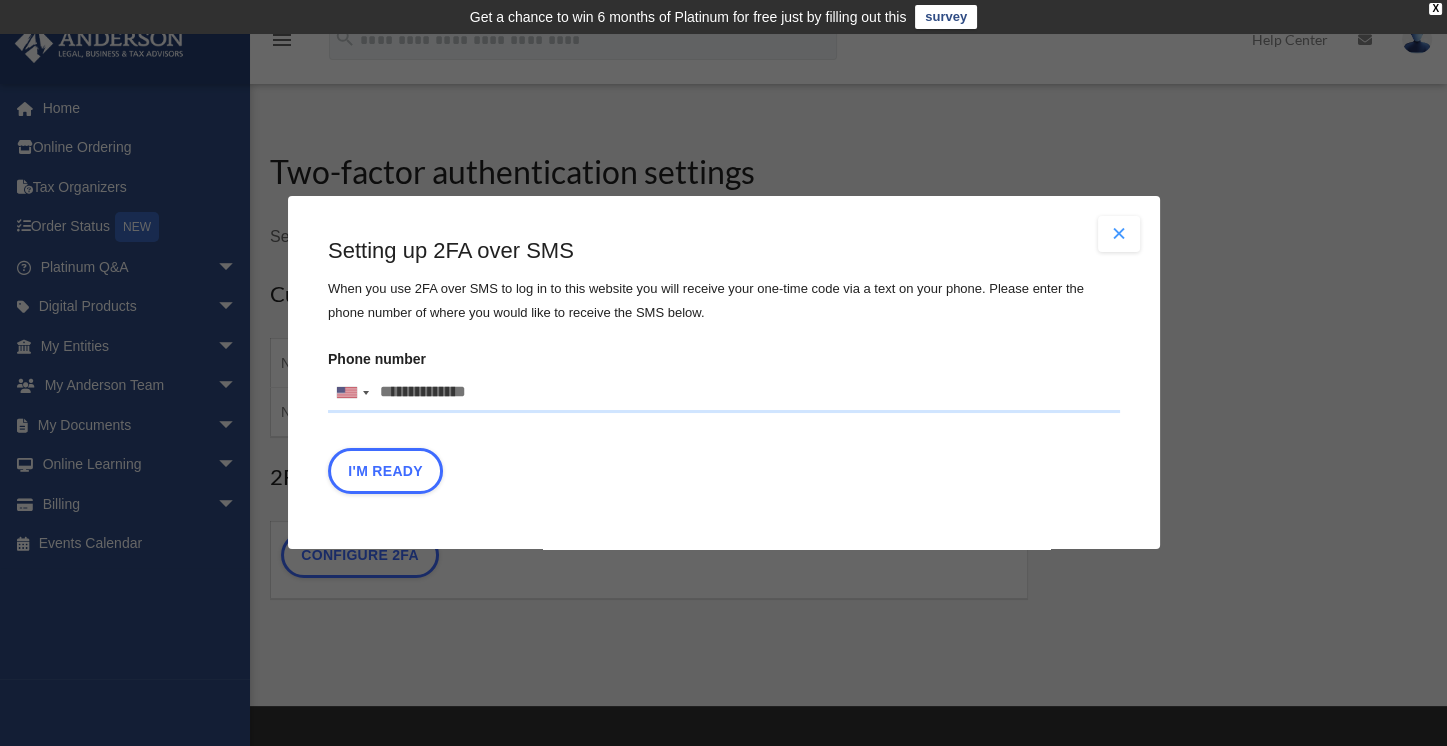 click on "Phone number						 United States +1 United Kingdom +44 Afghanistan (‫افغانستان‬‎) +93 Albania (Shqipëri) +355 Algeria (‫الجزائر‬‎) +213 American Samoa +1 Andorra +376 Angola +244 Anguilla +1 Antigua and Barbuda +1 Argentina +54 Armenia (Հայաստան) +374 Aruba +297 Ascension Island +247 Australia +61 Austria (Österreich) +43 Azerbaijan (Azərbaycan) +994 Bahamas +1 Bahrain (‫البحرين‬‎) +973 Bangladesh (বাংলাদেশ) +880 Barbados +1 Belarus (Беларусь) +375 Belgium (België) +32 Belize +501 Benin (Bénin) +229 Bermuda +1 Bhutan (འབྲུག) +975 Bolivia +591 Bosnia and Herzegovina (Босна и Херцеговина) +387 Botswana +267 Brazil (Brasil) +55 British Indian Ocean Territory +246 British Virgin Islands +1 Brunei +673 Bulgaria (България) +359 Burkina Faso +226 Burundi (Uburundi) +257 Cambodia (កម្ពុជា) +855 Cameroon (Cameroun) +237 Canada +1 Cape Verde (Kabu Verdi) +238 Caribbean Netherlands +599" at bounding box center [724, 393] 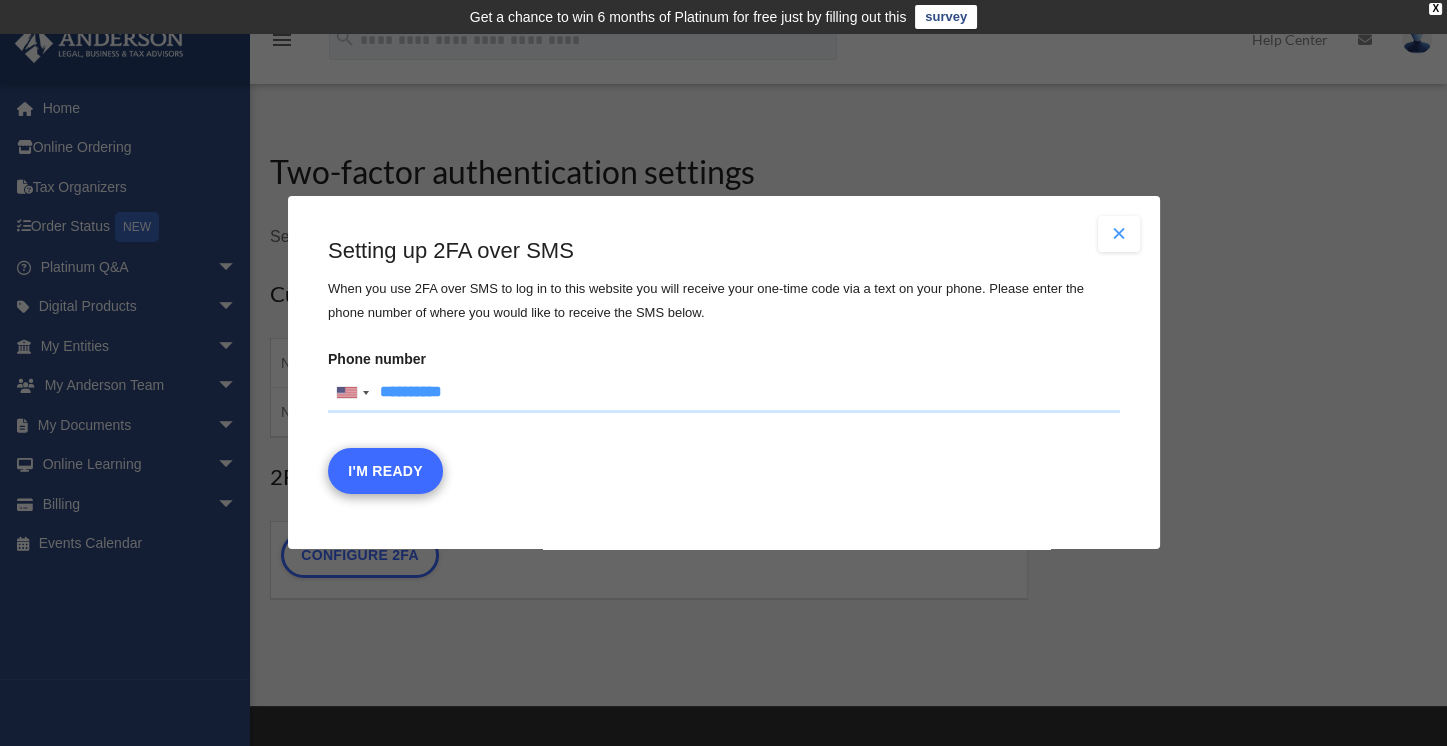 type on "**********" 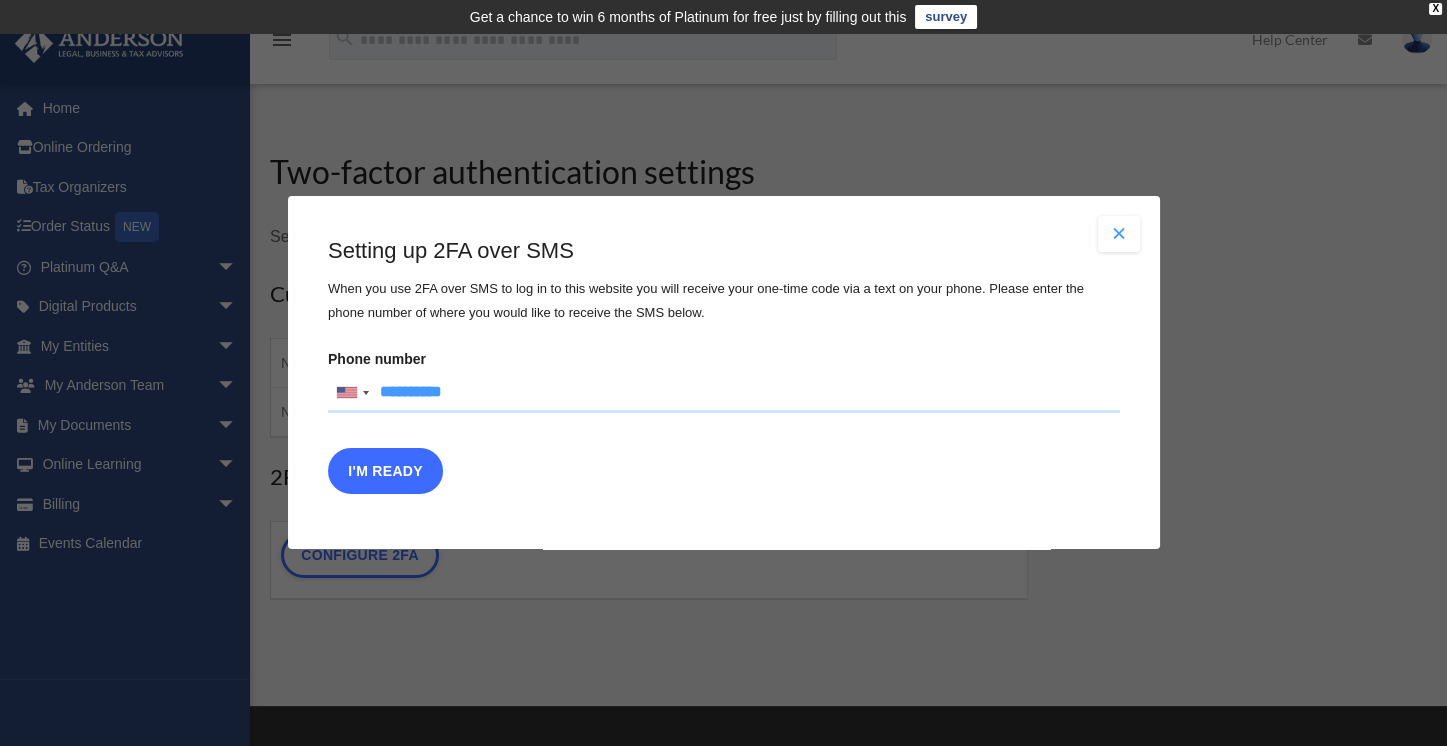 click on "I'm Ready" at bounding box center (385, 472) 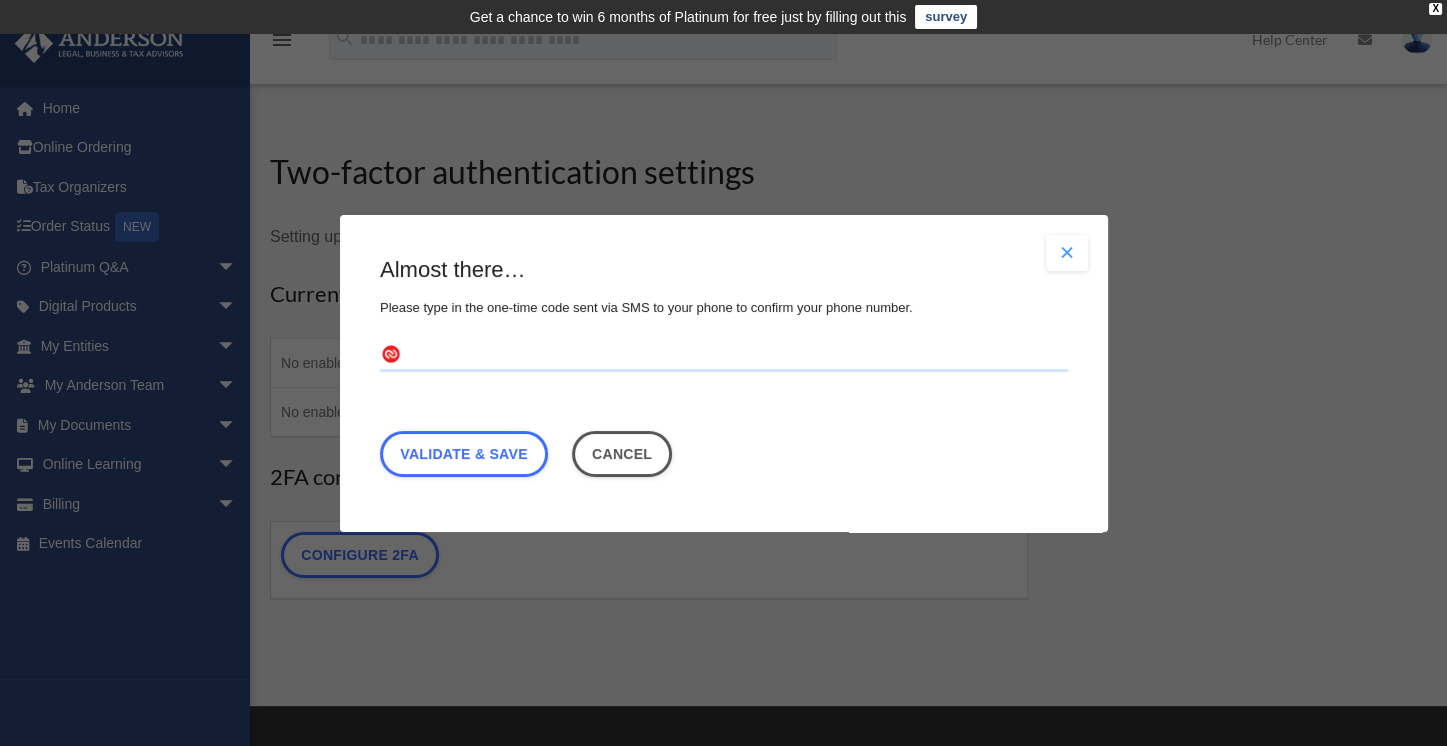click at bounding box center (724, 355) 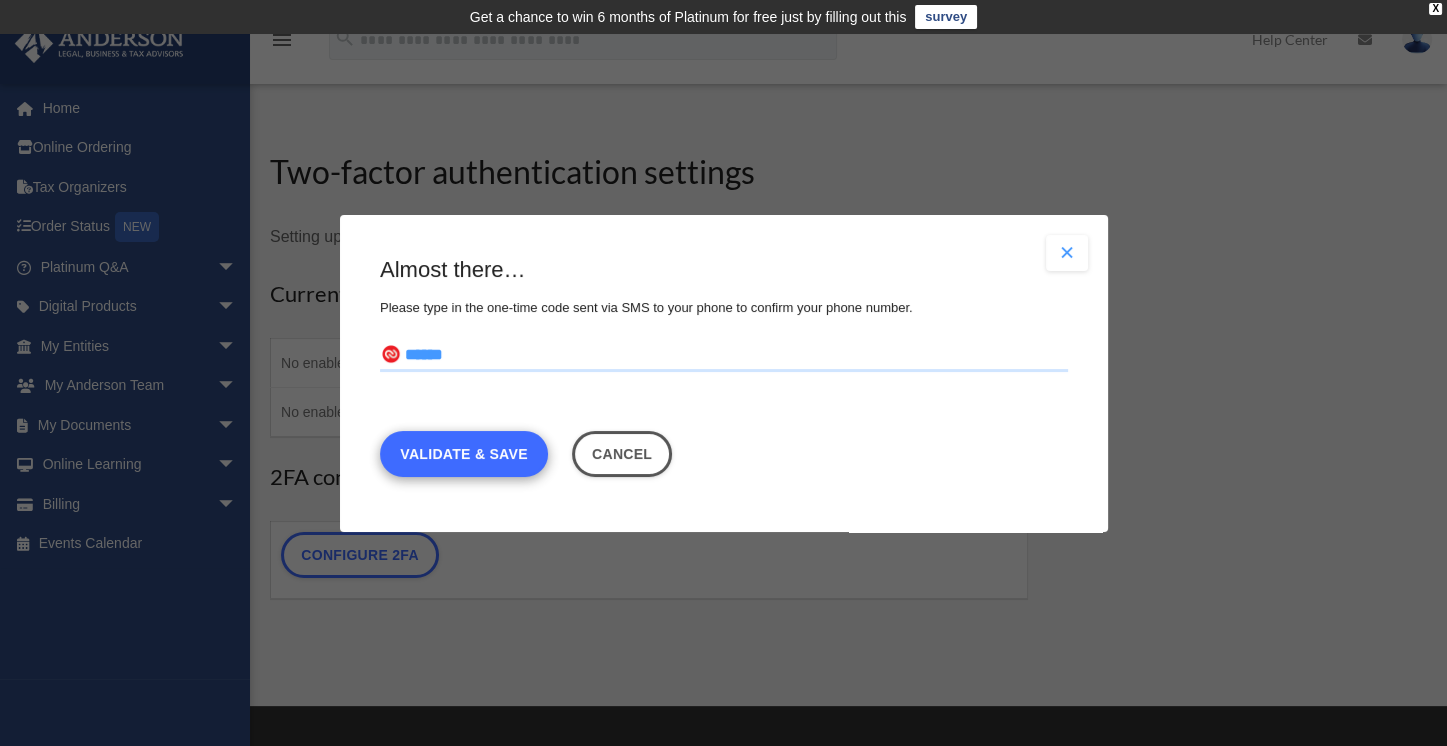type on "******" 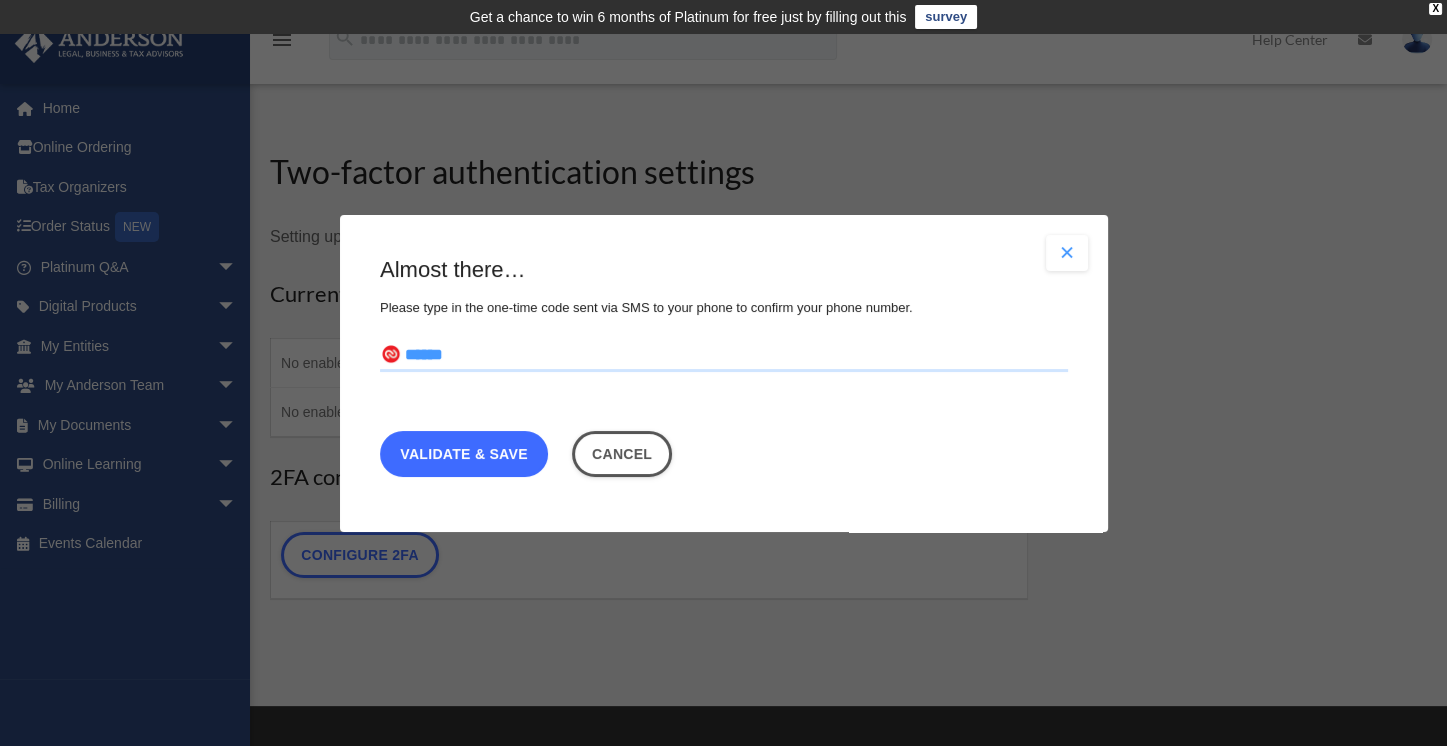 click on "Validate & Save" at bounding box center [464, 453] 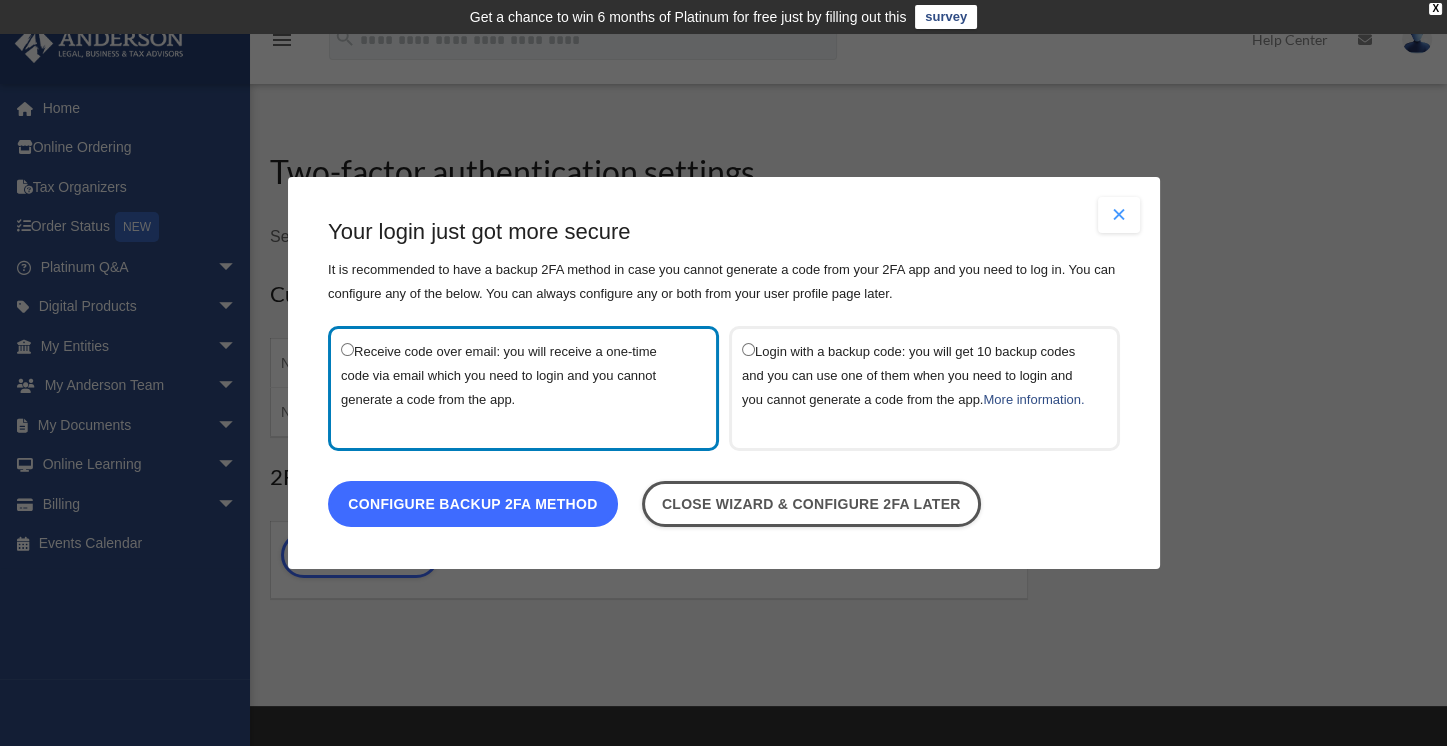 click on "Configure backup 2FA method" at bounding box center (473, 504) 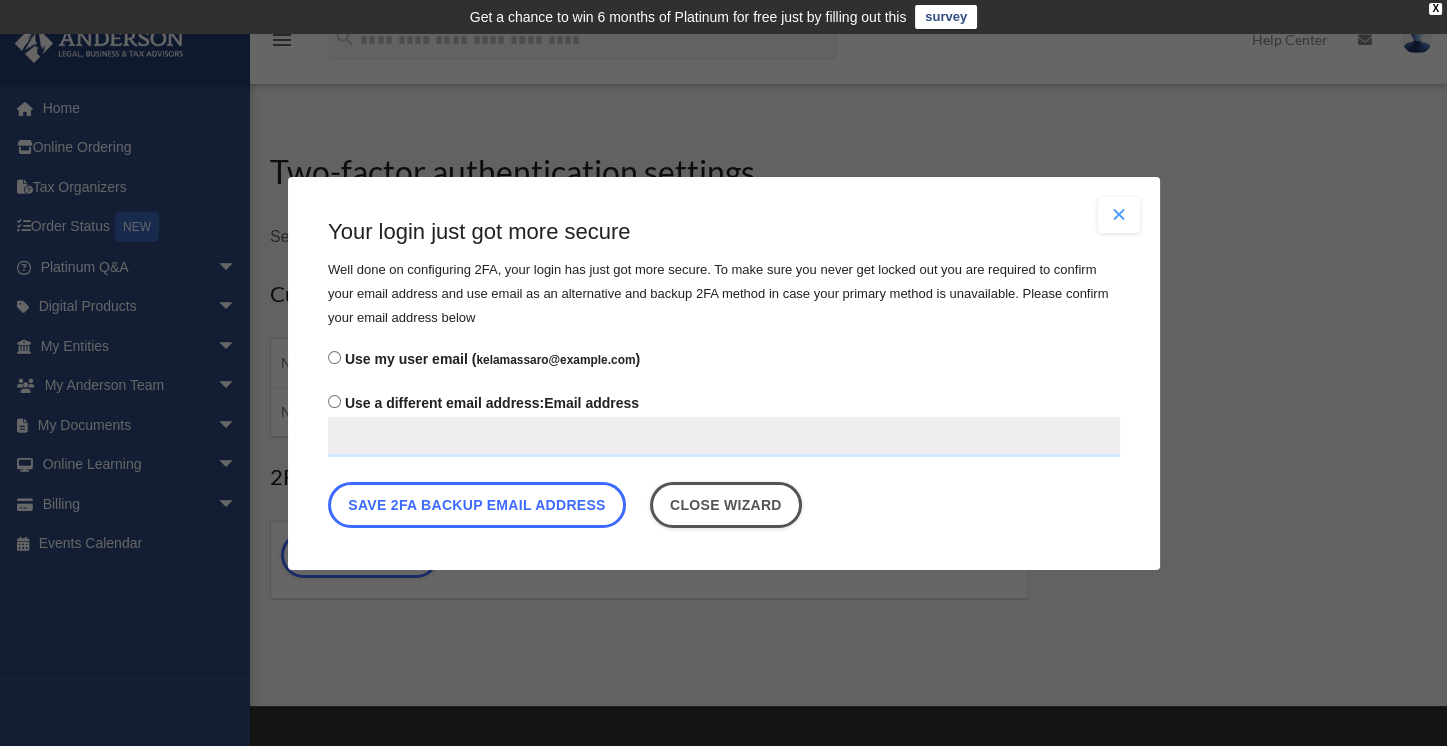 click on "Save 2FA backup email address" at bounding box center [477, 504] 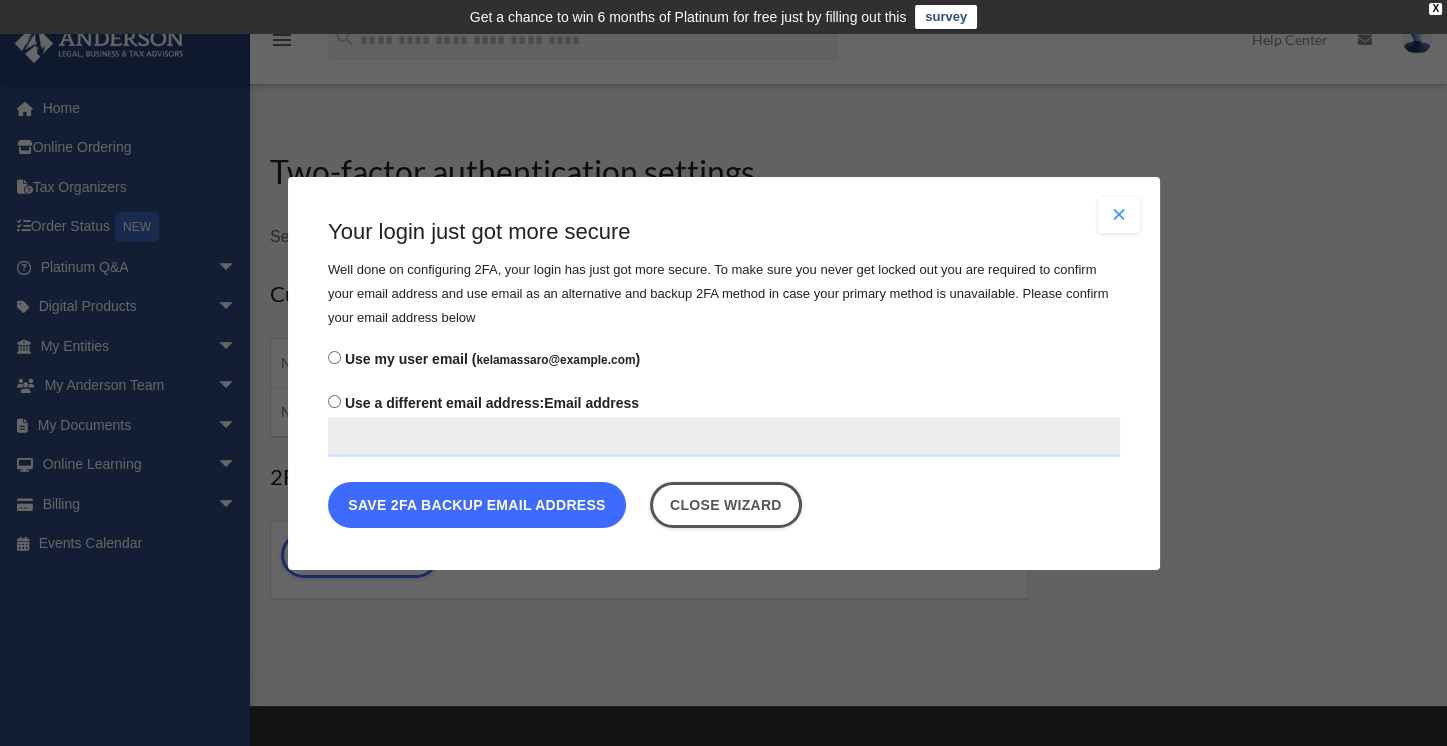 click on "Save 2FA backup email address" at bounding box center (477, 504) 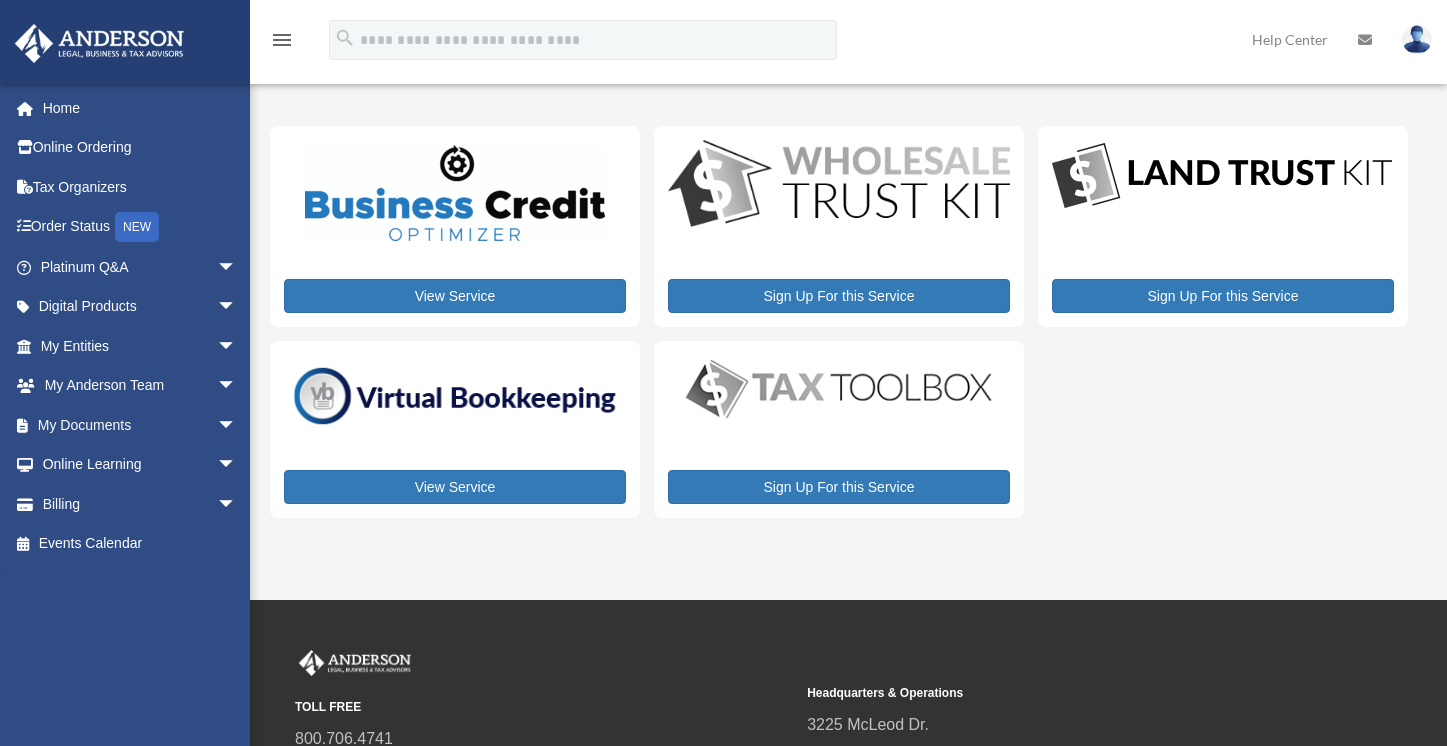 scroll, scrollTop: 0, scrollLeft: 0, axis: both 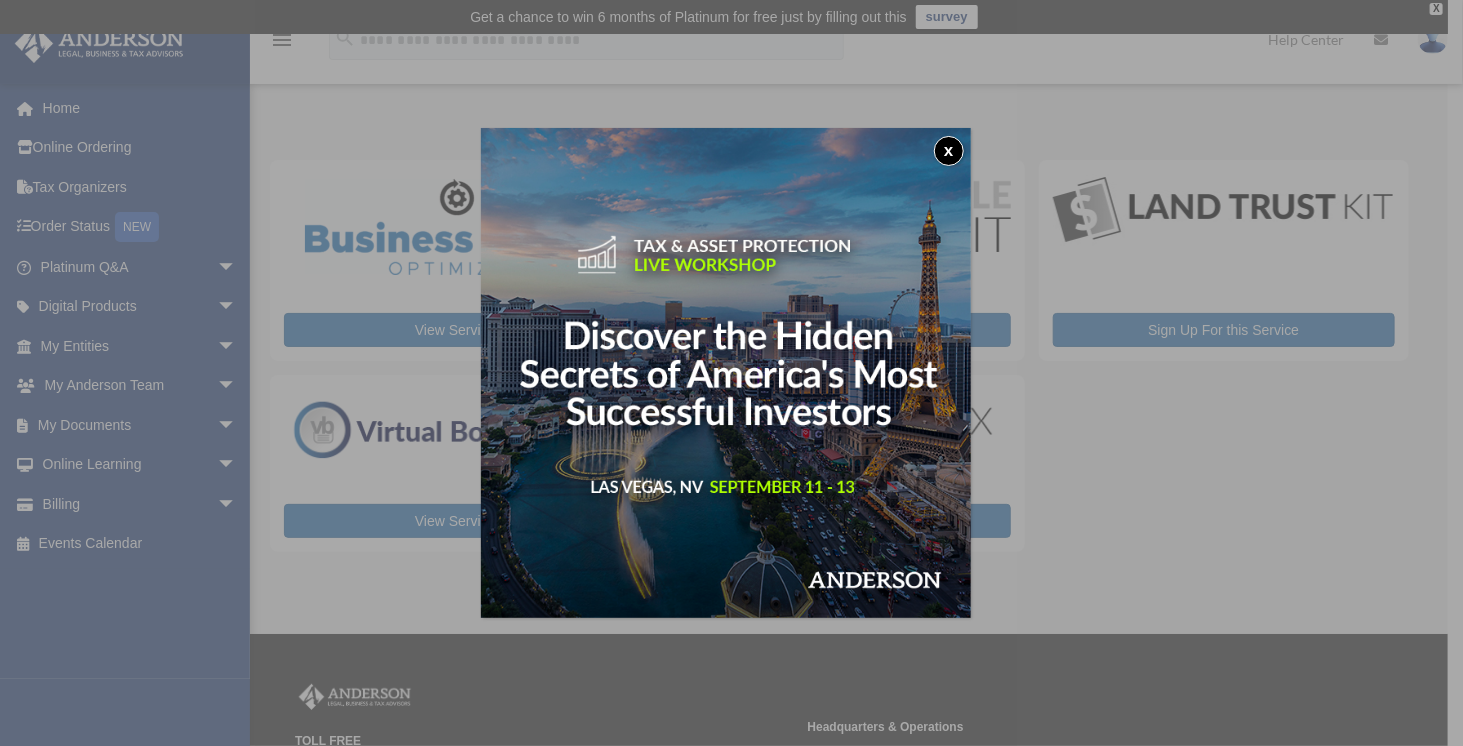 click on "x" at bounding box center [949, 151] 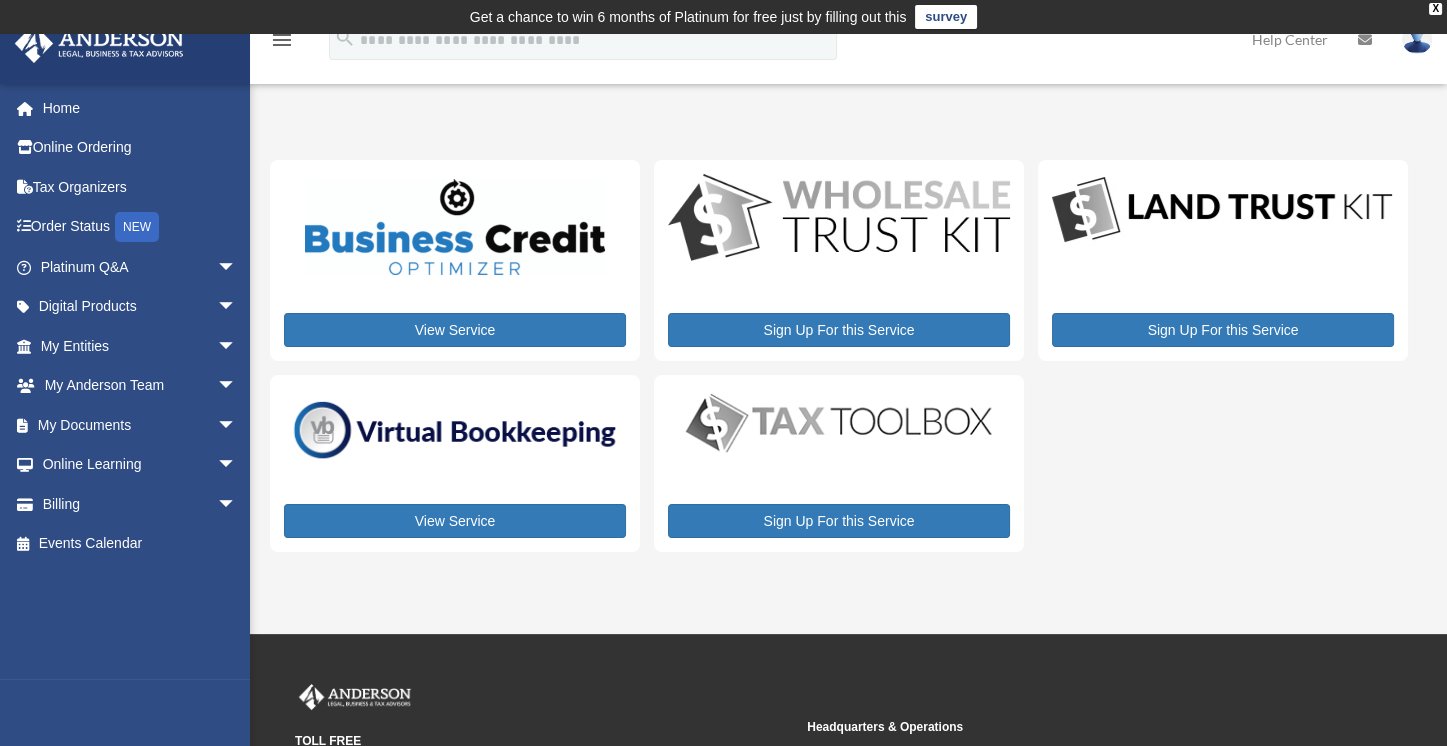 click on "View Service
Sign
Up For this Service
Sign
Up For this Service
View Service
Sign
Up For this Service" at bounding box center [839, 356] 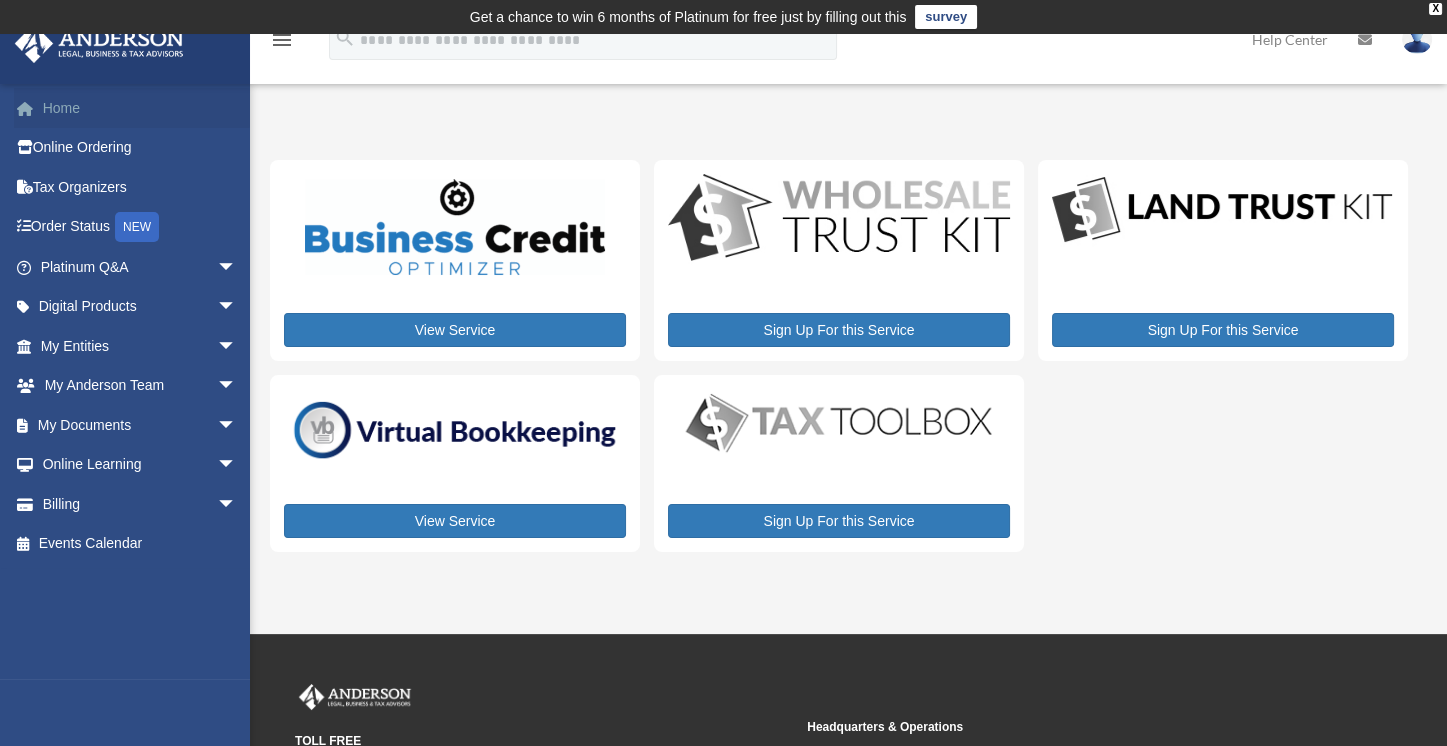click on "Home" at bounding box center [140, 108] 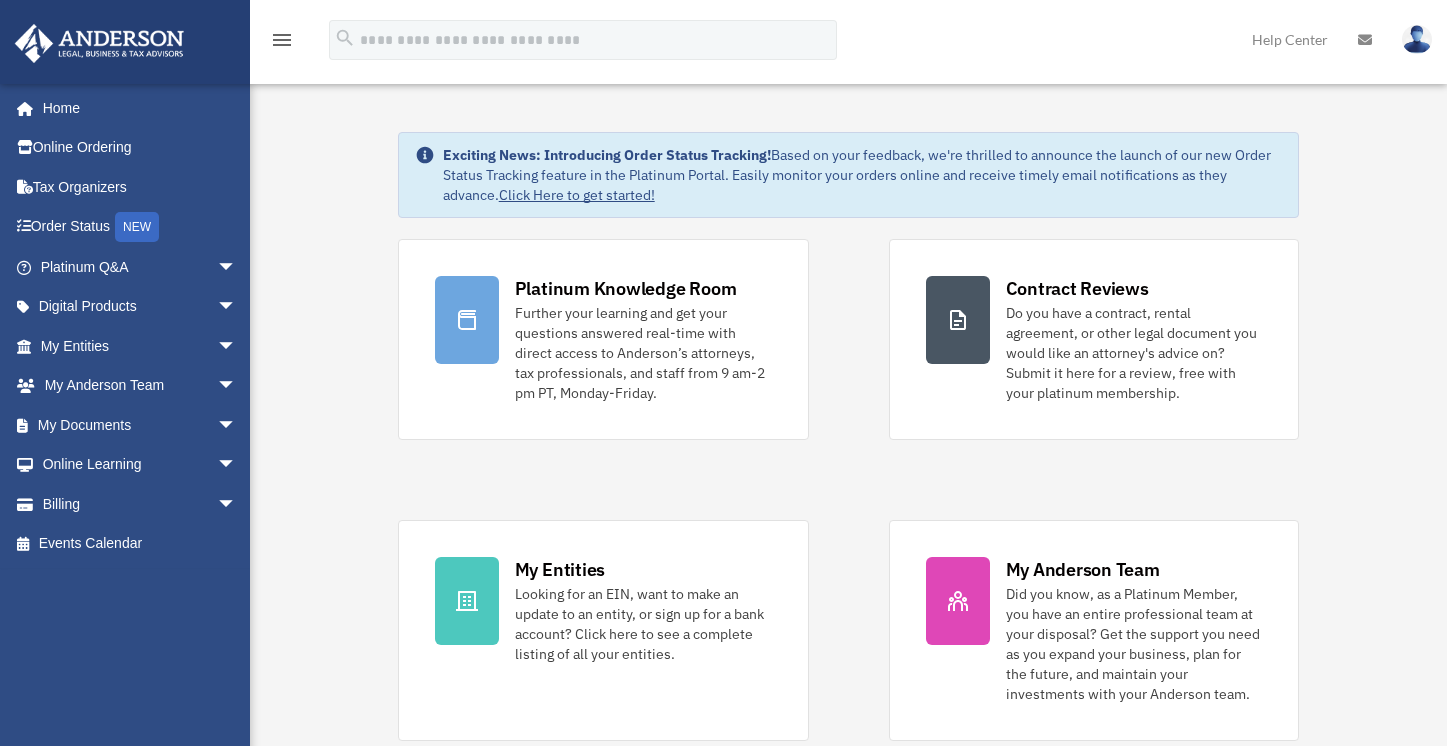 scroll, scrollTop: 0, scrollLeft: 0, axis: both 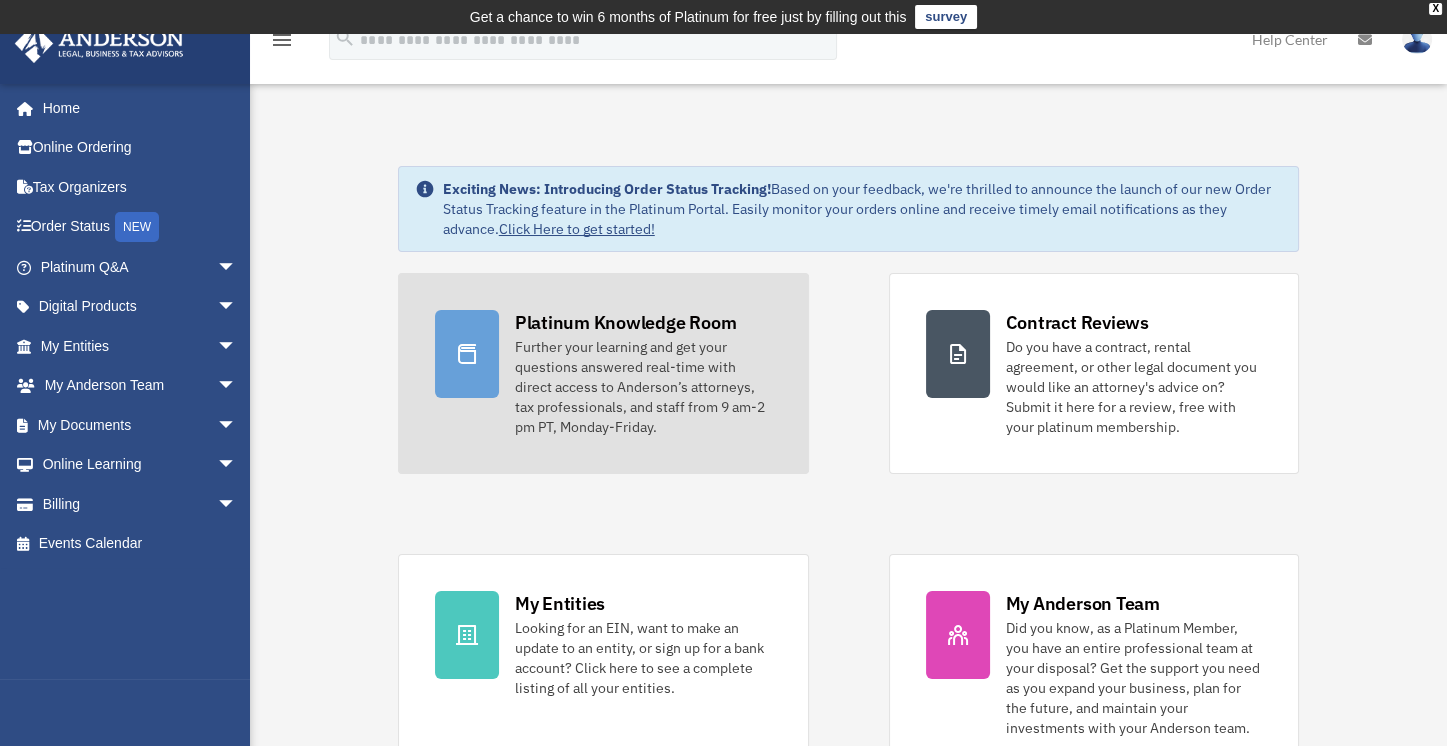 click on "Further your learning and get your questions answered real-time with direct access to Anderson’s attorneys, tax professionals, and staff from 9 am-2 pm PT, Monday-Friday." at bounding box center (643, 387) 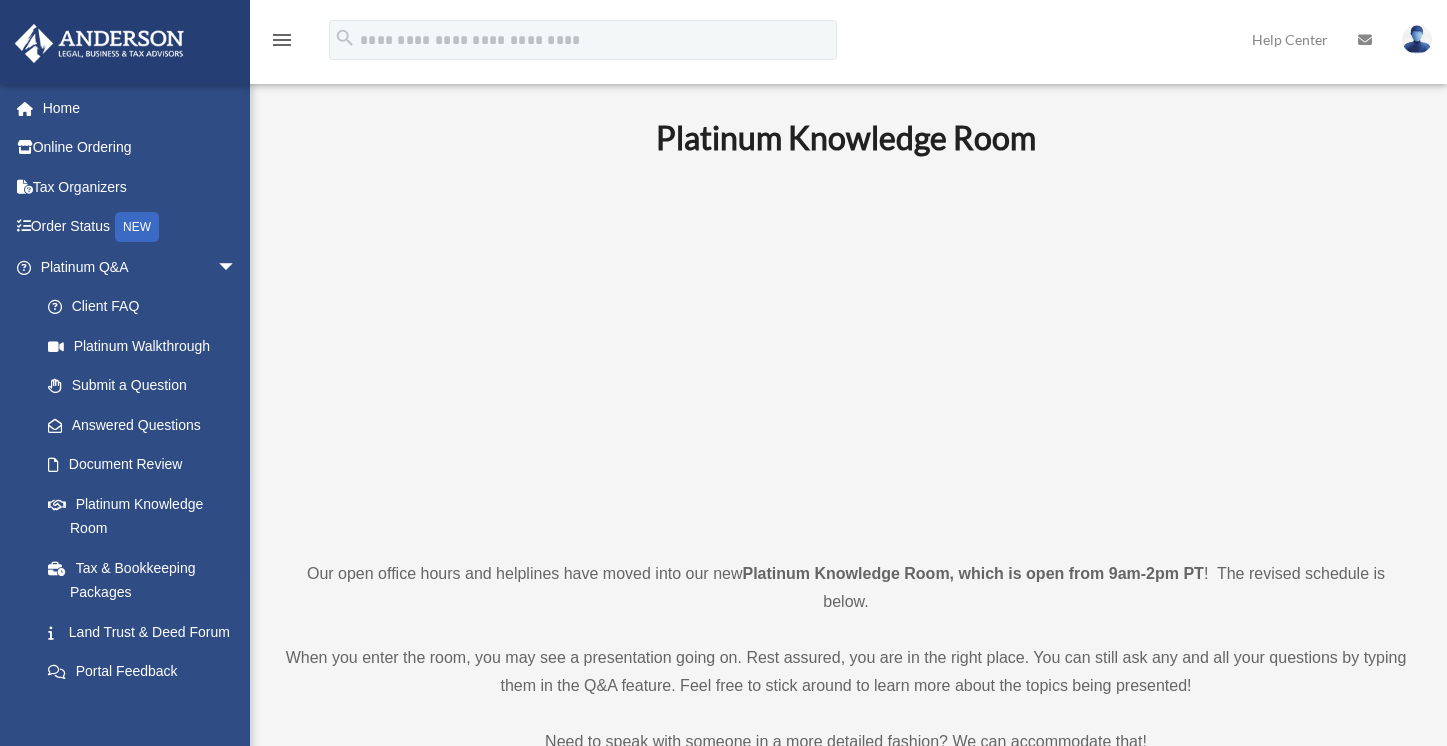 scroll, scrollTop: 0, scrollLeft: 0, axis: both 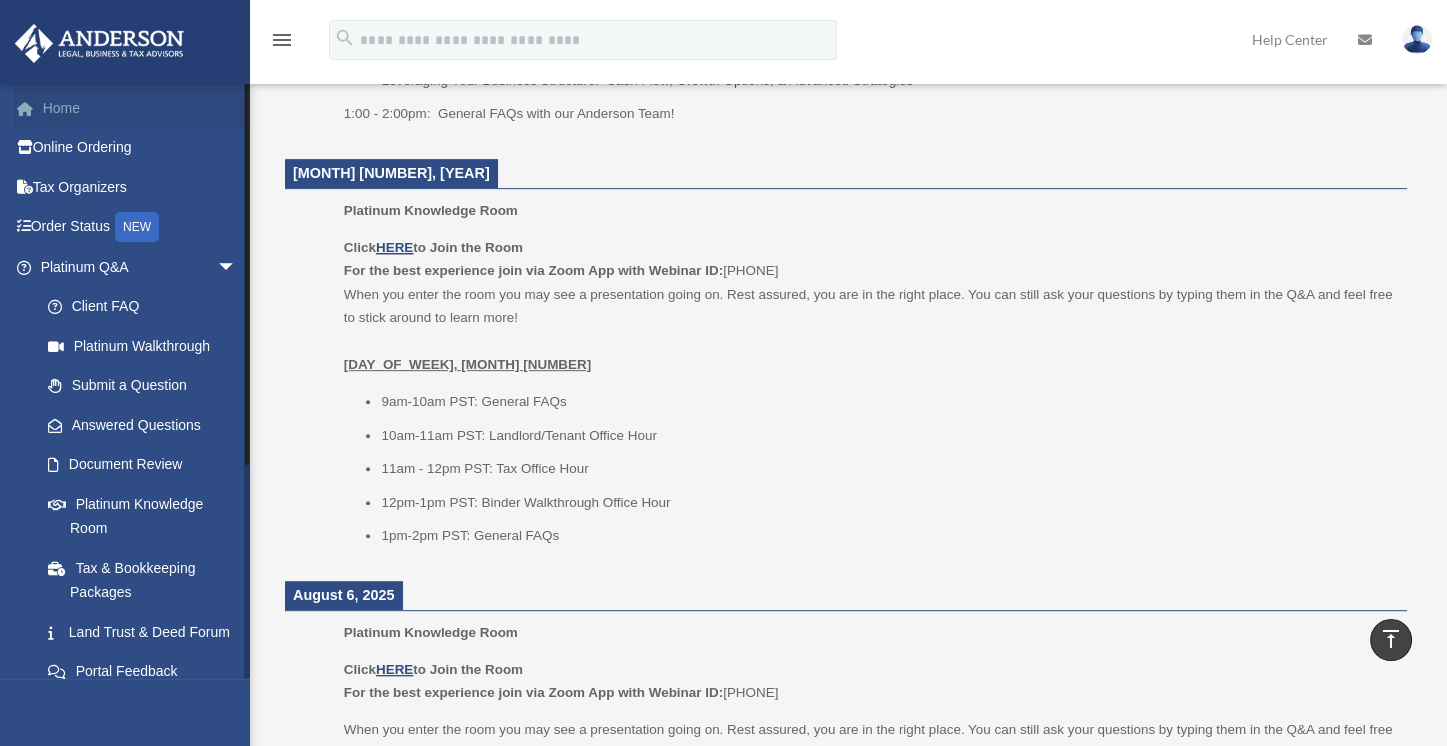 click on "Home" at bounding box center [140, 108] 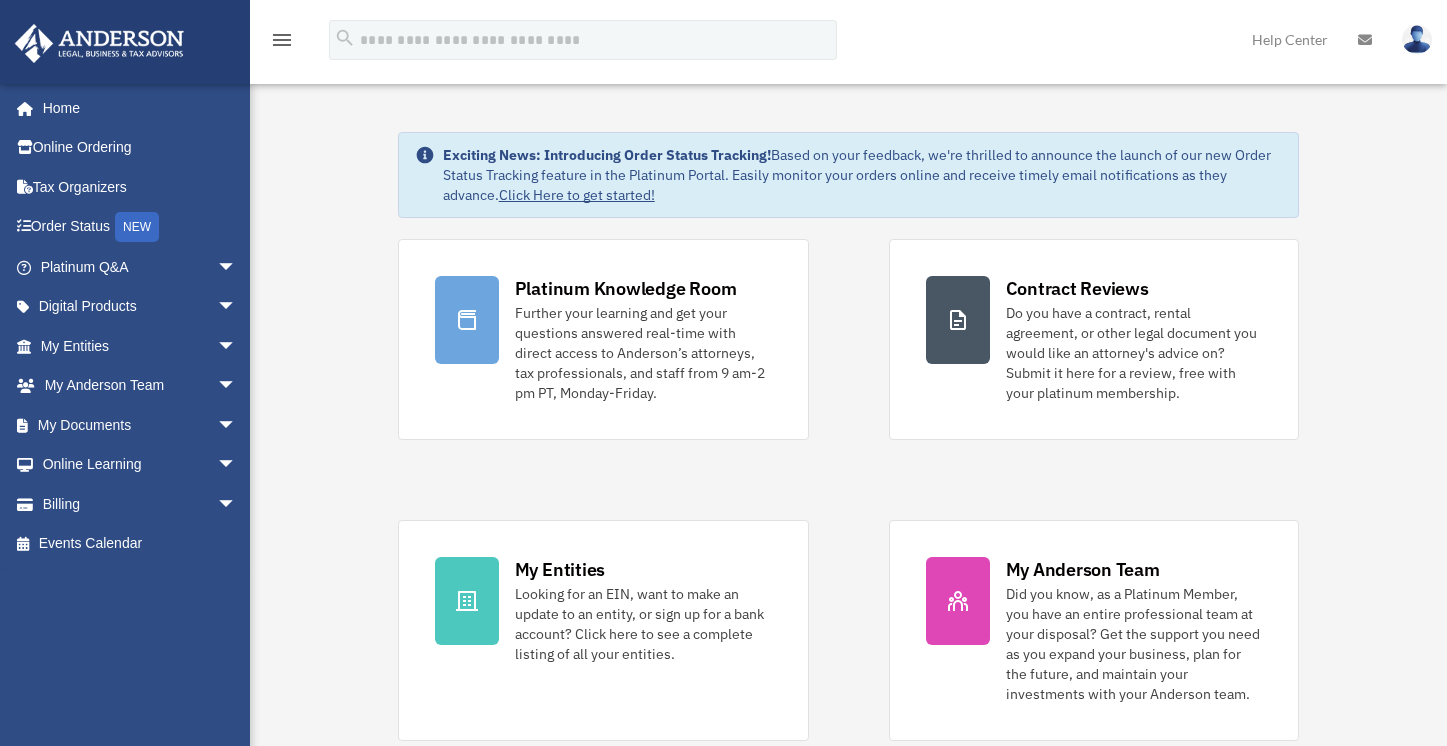 scroll, scrollTop: 0, scrollLeft: 0, axis: both 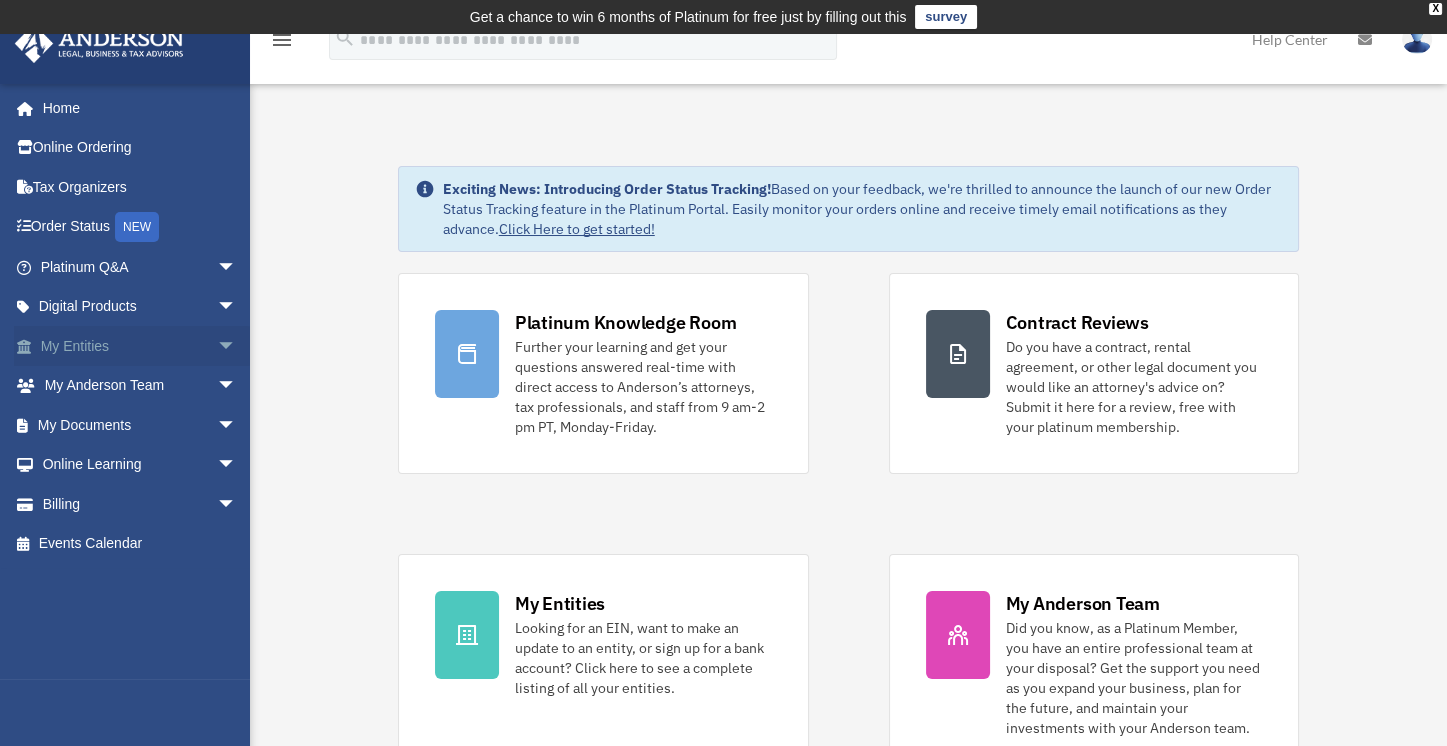 click on "My Entities arrow_drop_down" at bounding box center (140, 346) 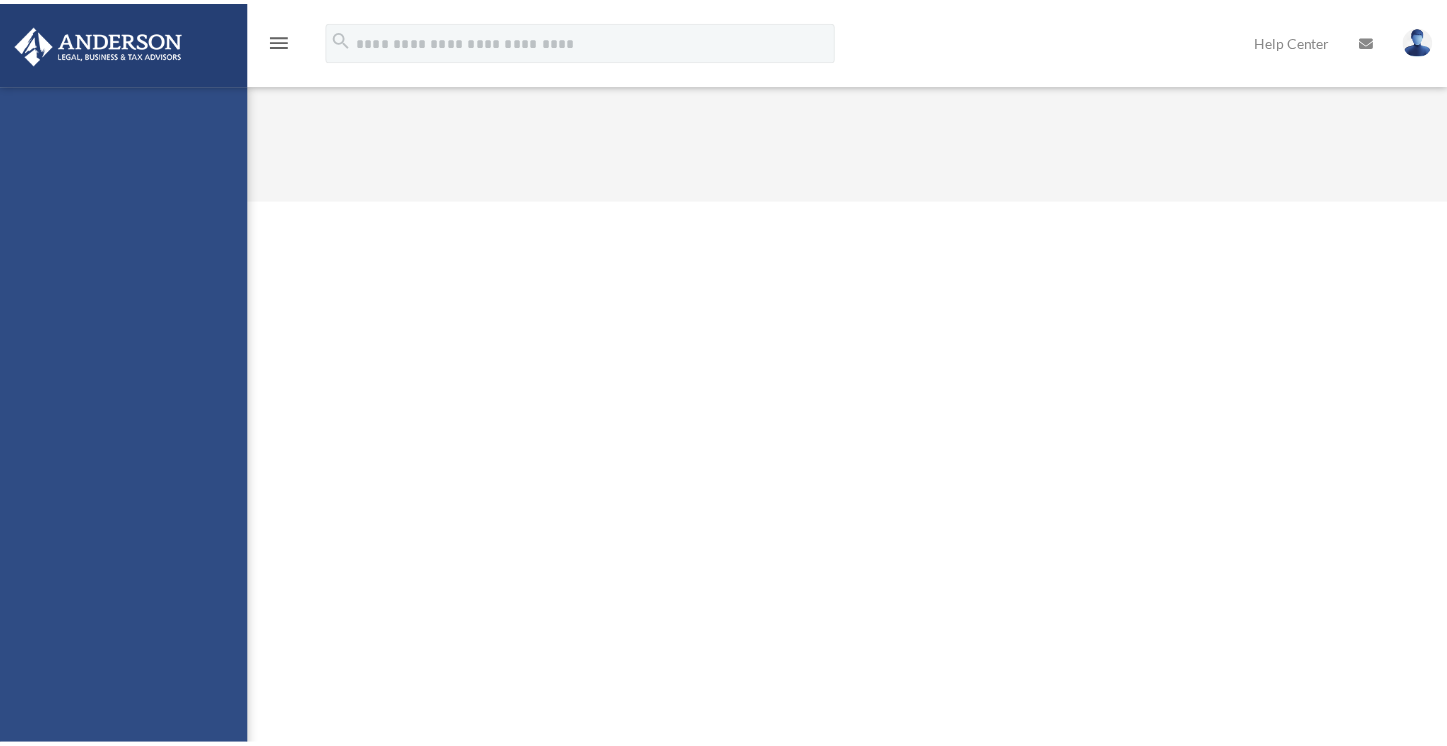 scroll, scrollTop: 0, scrollLeft: 0, axis: both 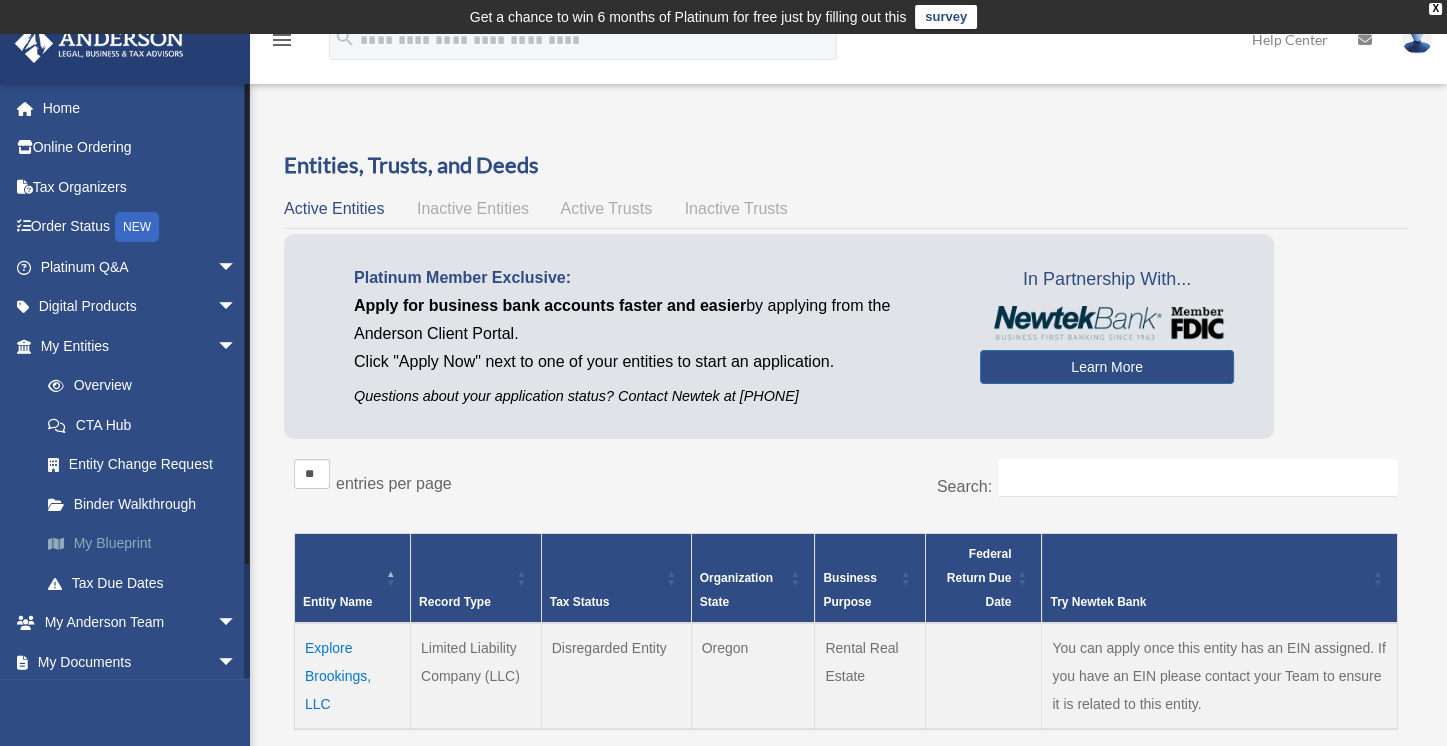 click on "My Blueprint" at bounding box center [147, 544] 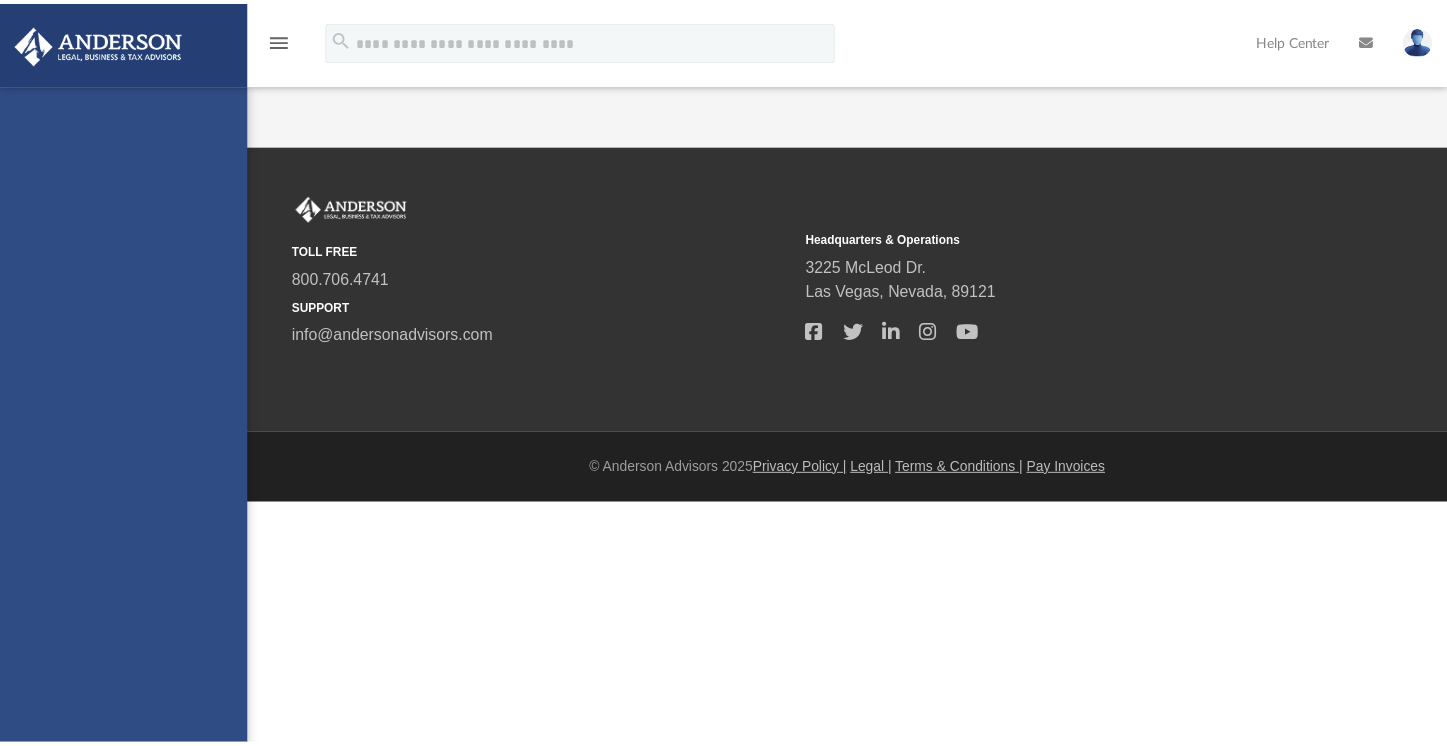 scroll, scrollTop: 0, scrollLeft: 0, axis: both 